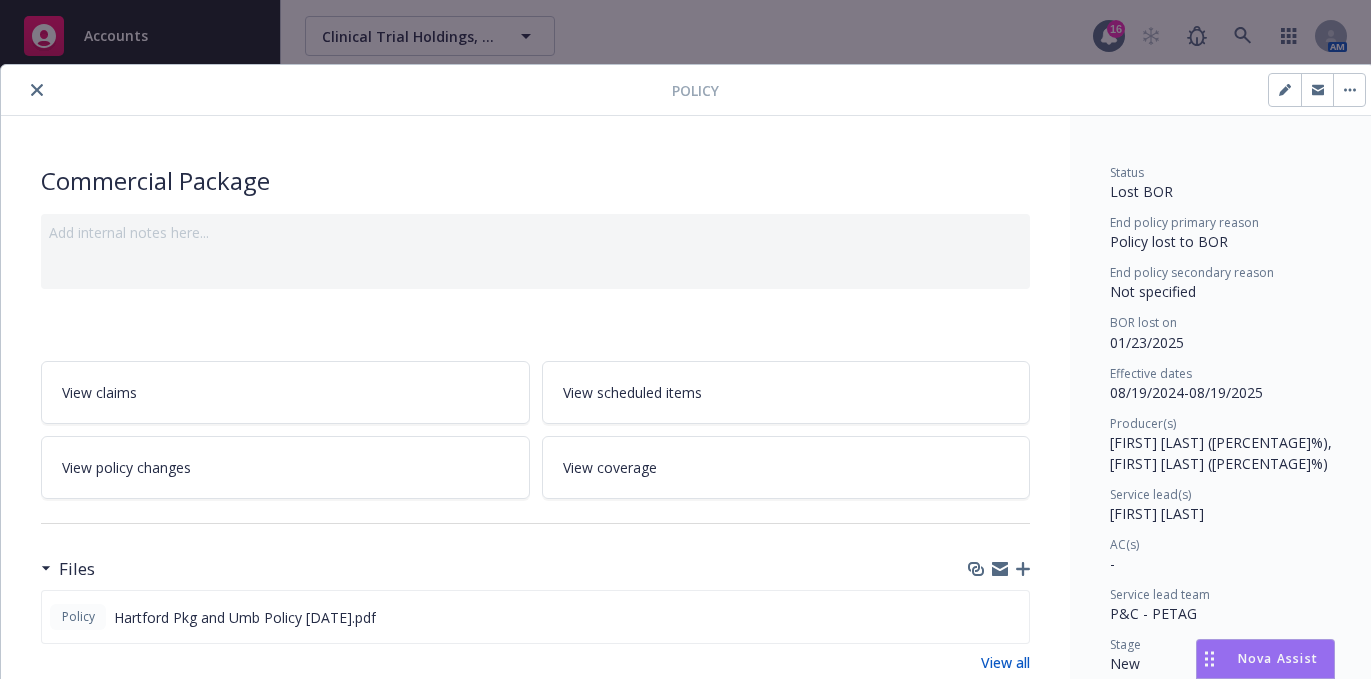 scroll, scrollTop: 0, scrollLeft: 0, axis: both 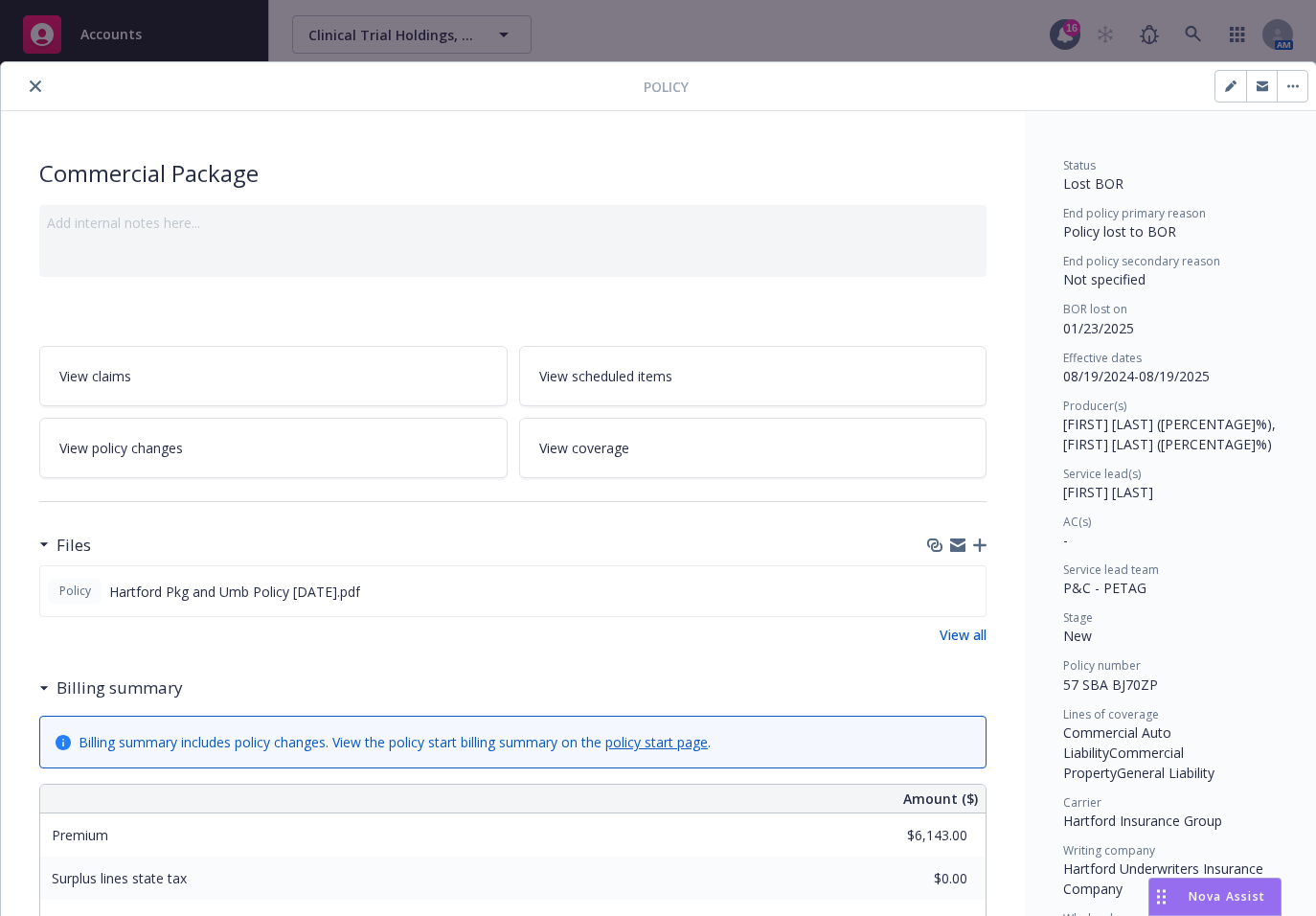 click 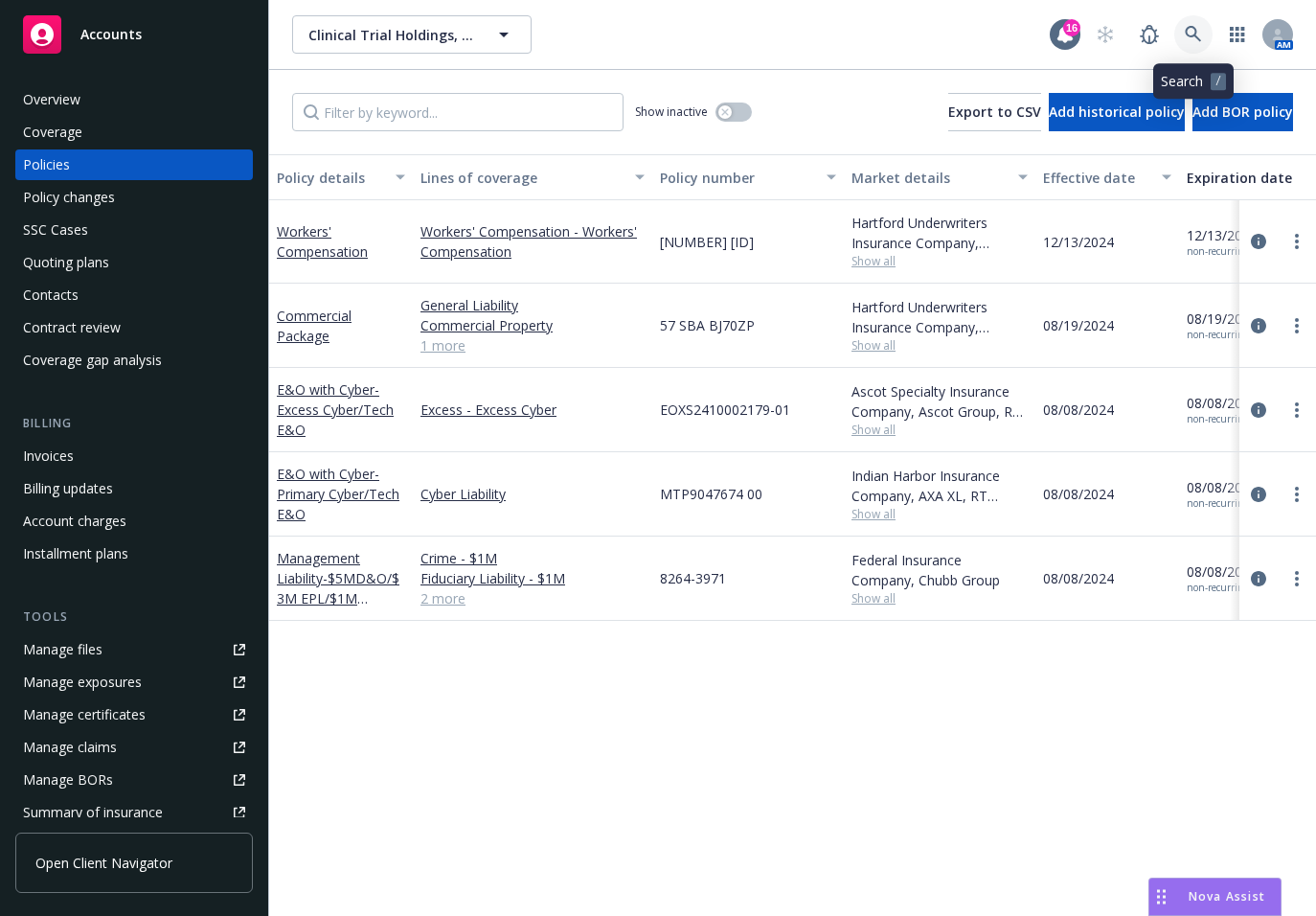 click at bounding box center [1193, 34] 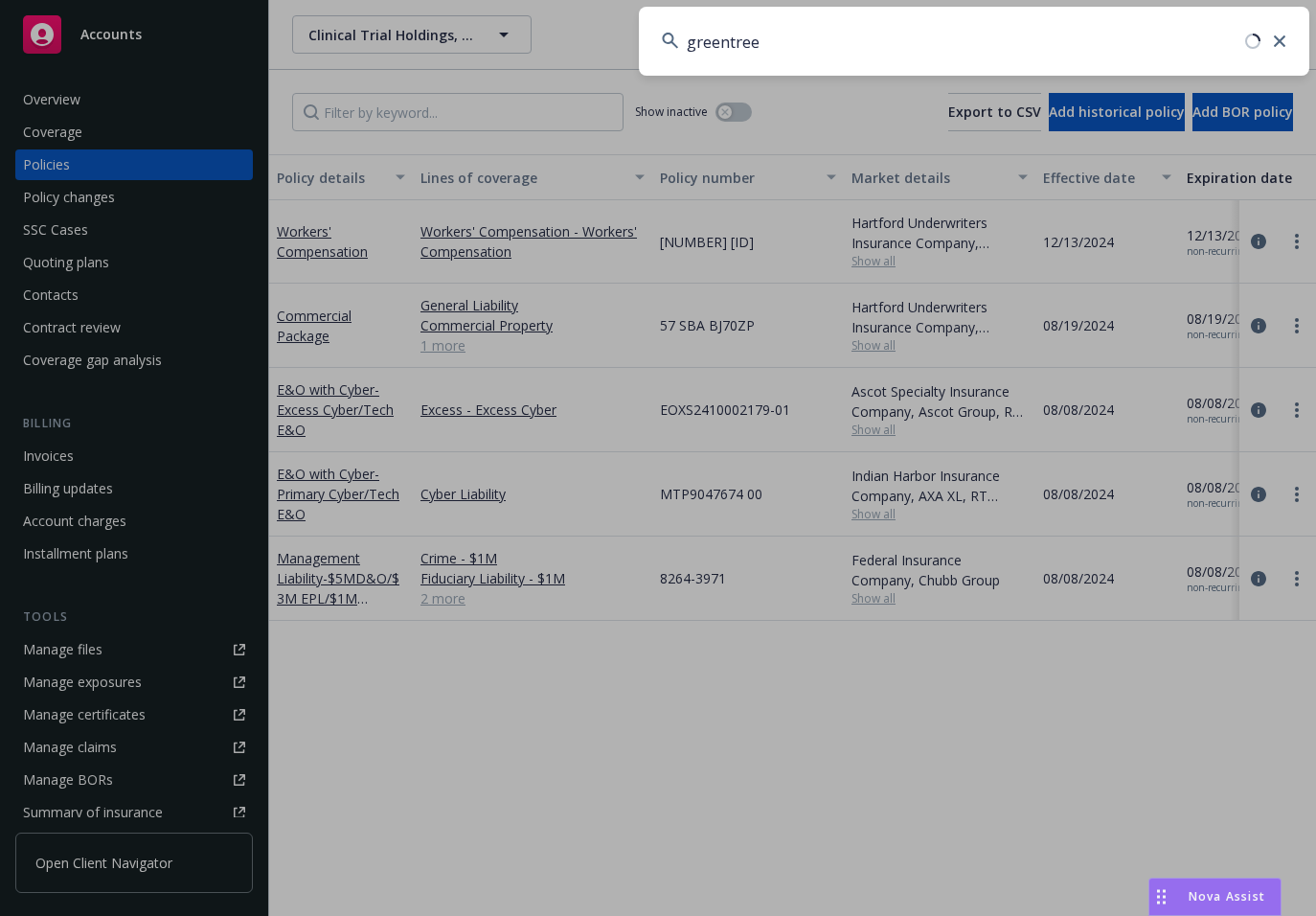 type on "greentree" 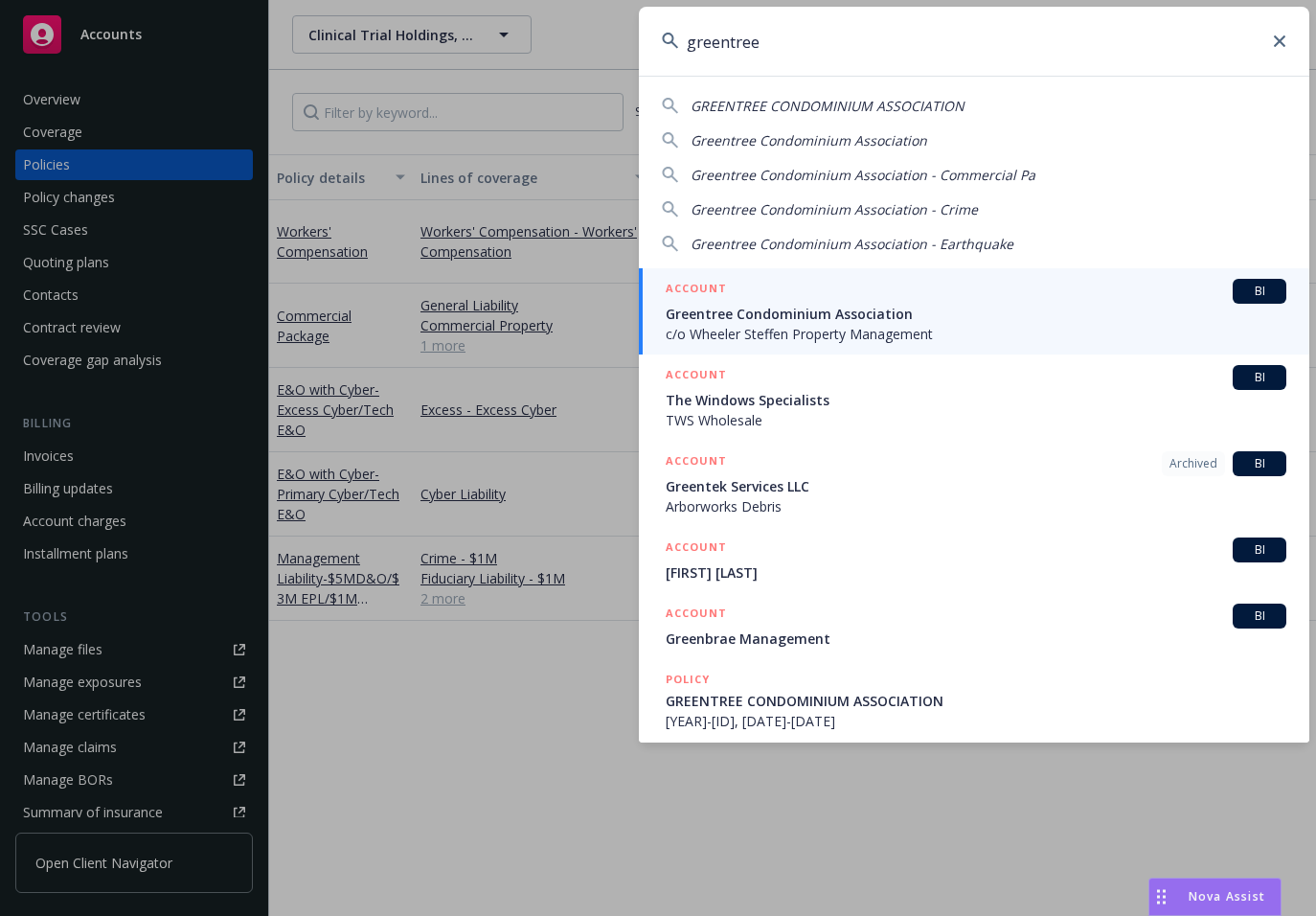 click on "Greentree Condominium Association" at bounding box center (976, 313) 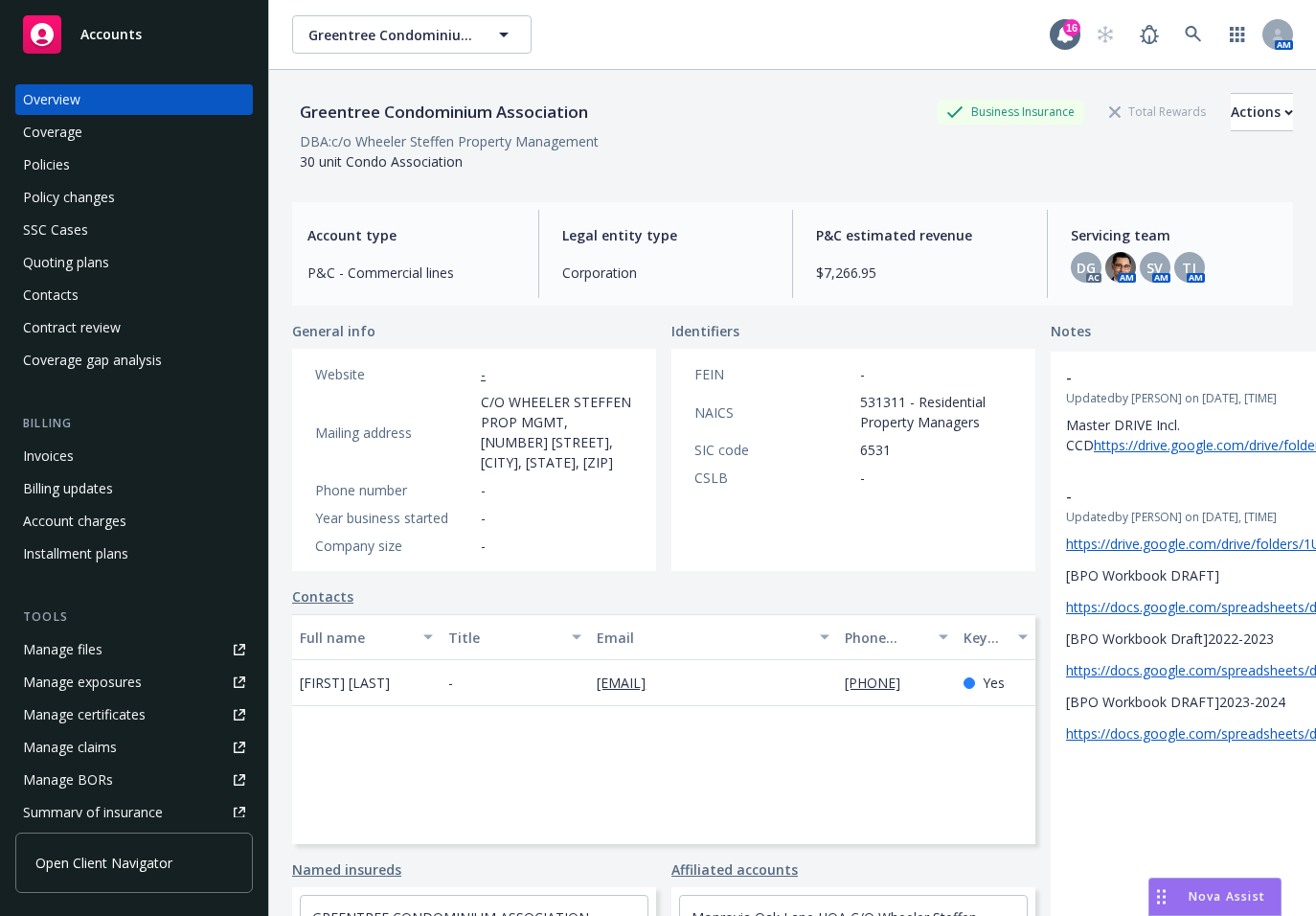 click on "Policies" at bounding box center (134, 165) 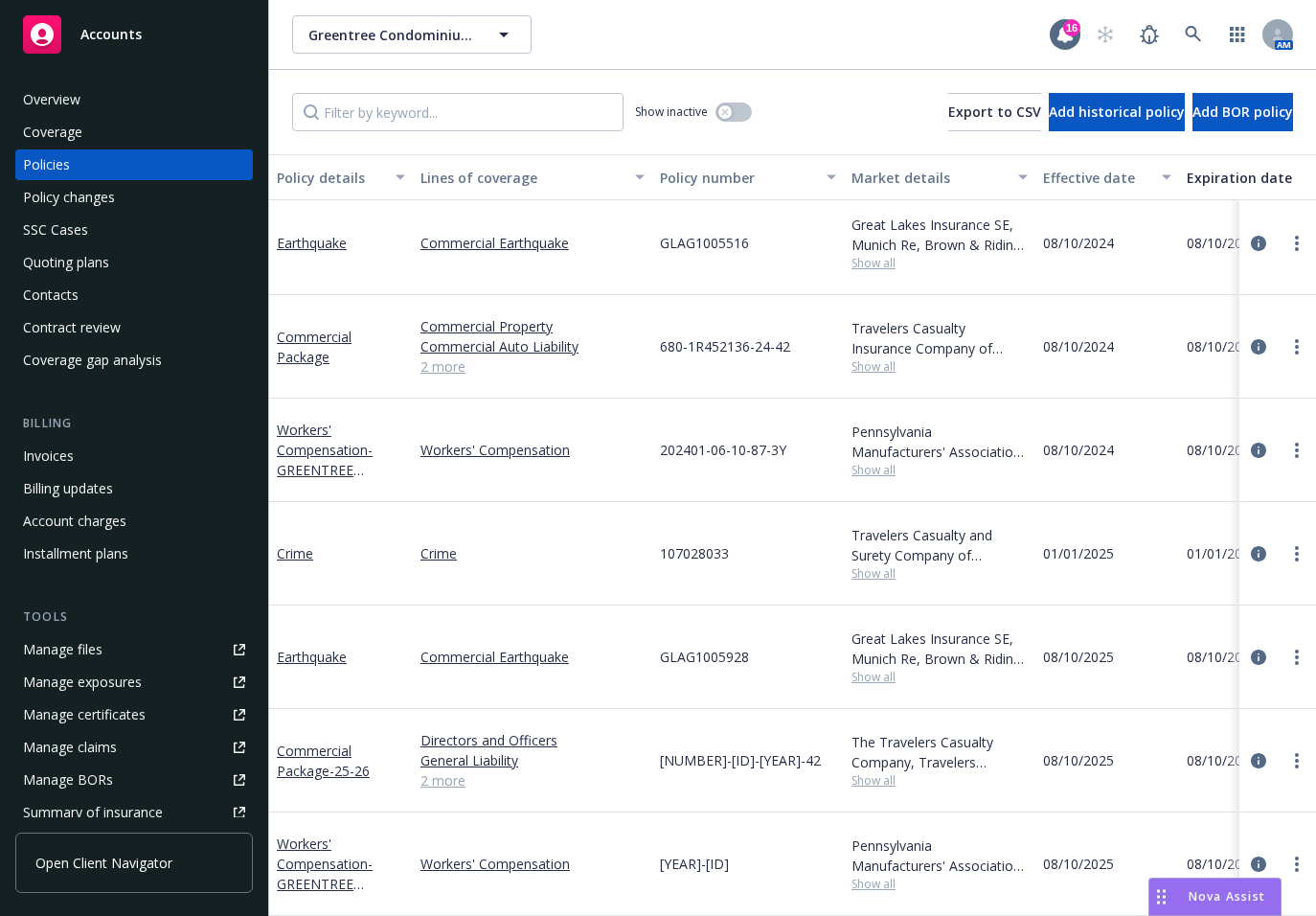 scroll, scrollTop: 21, scrollLeft: 0, axis: vertical 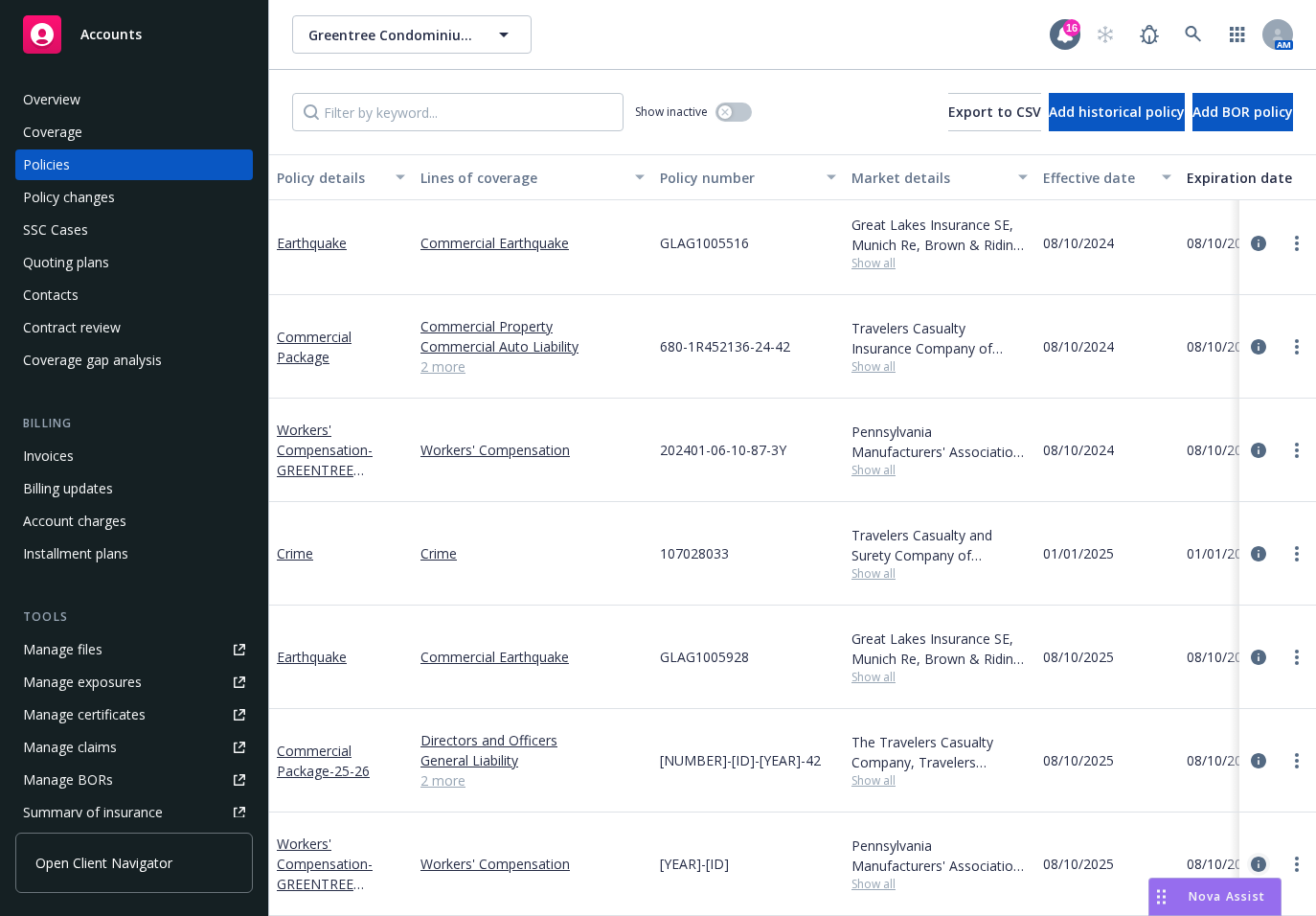 click 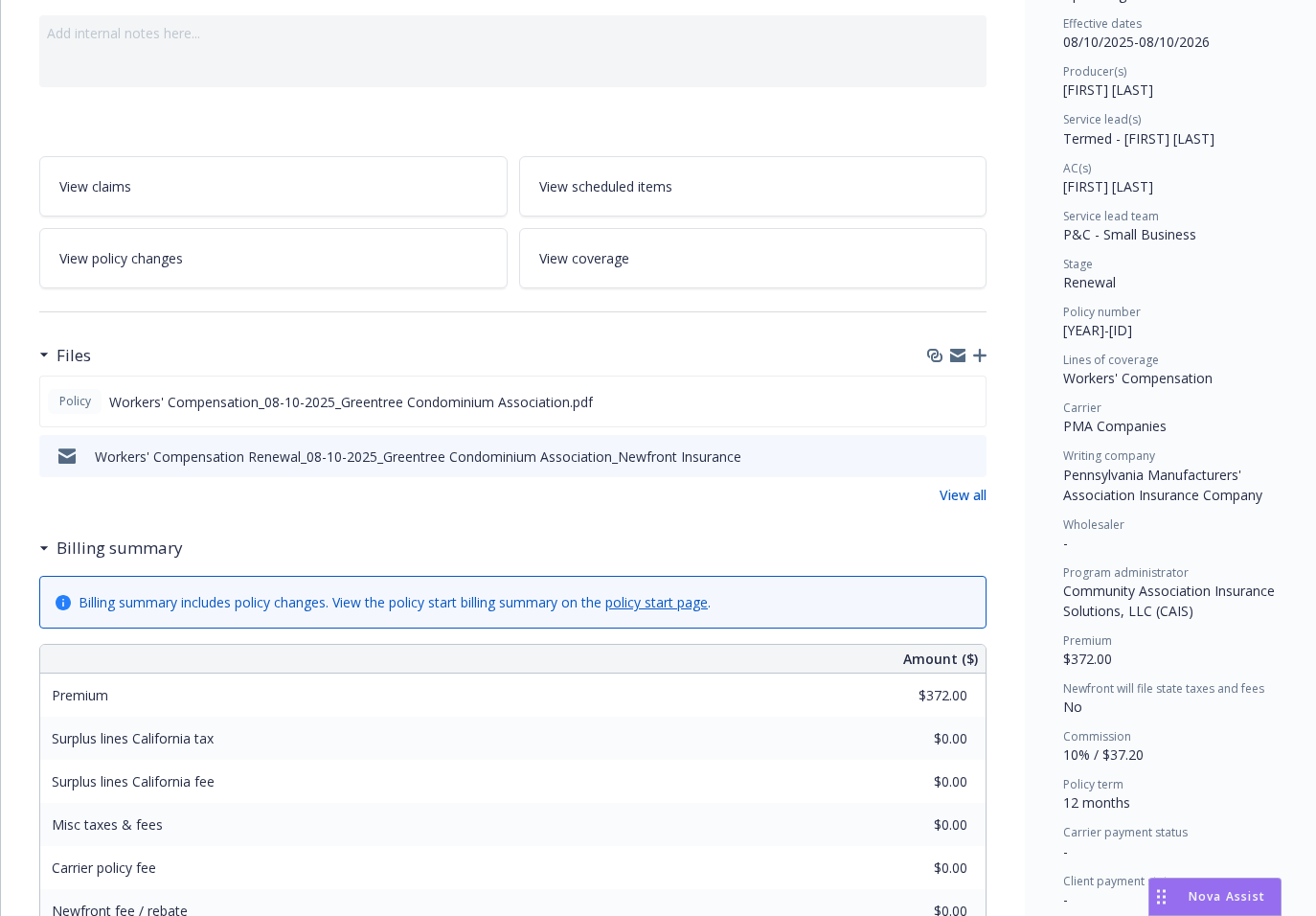 scroll, scrollTop: 192, scrollLeft: 0, axis: vertical 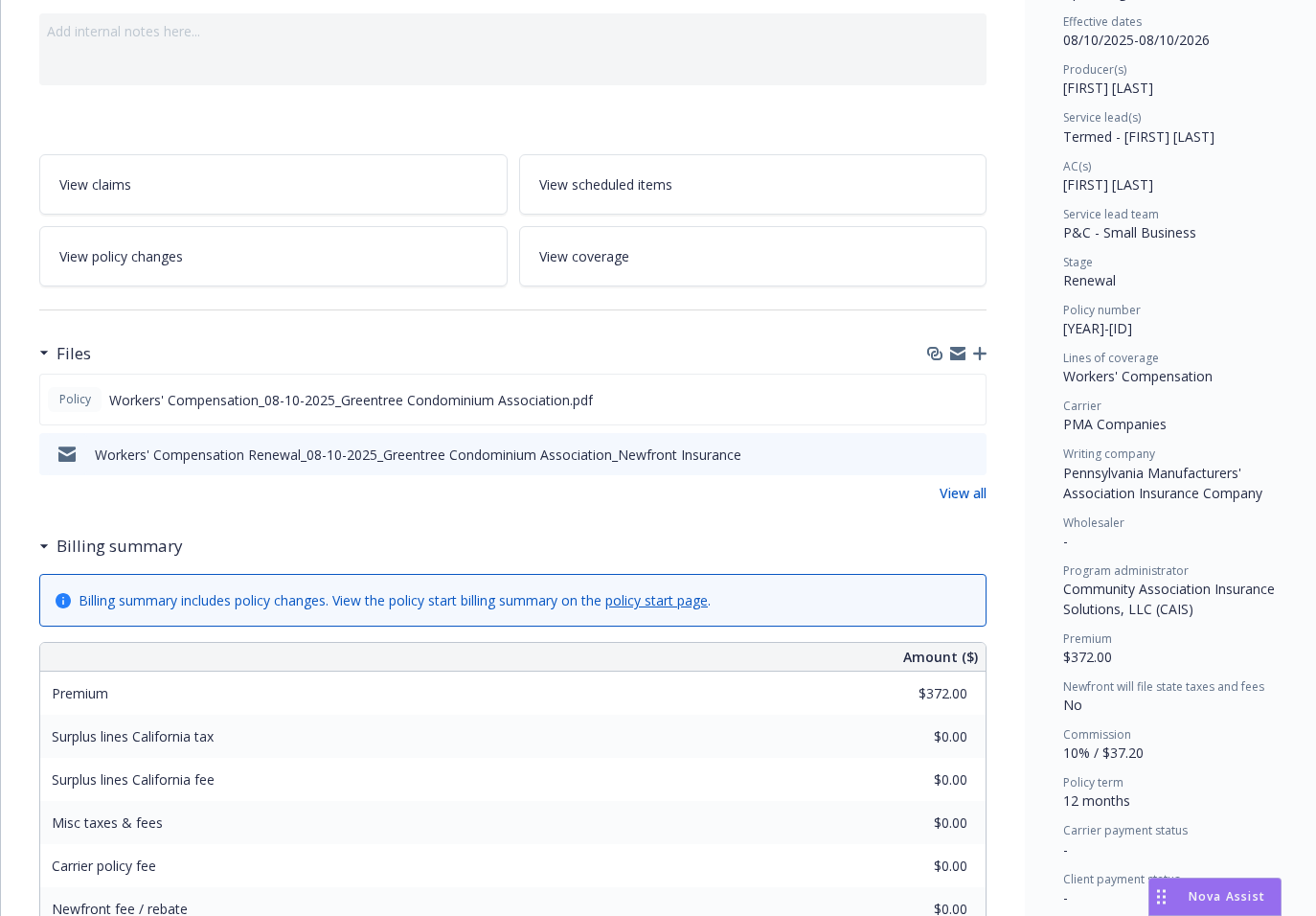 click 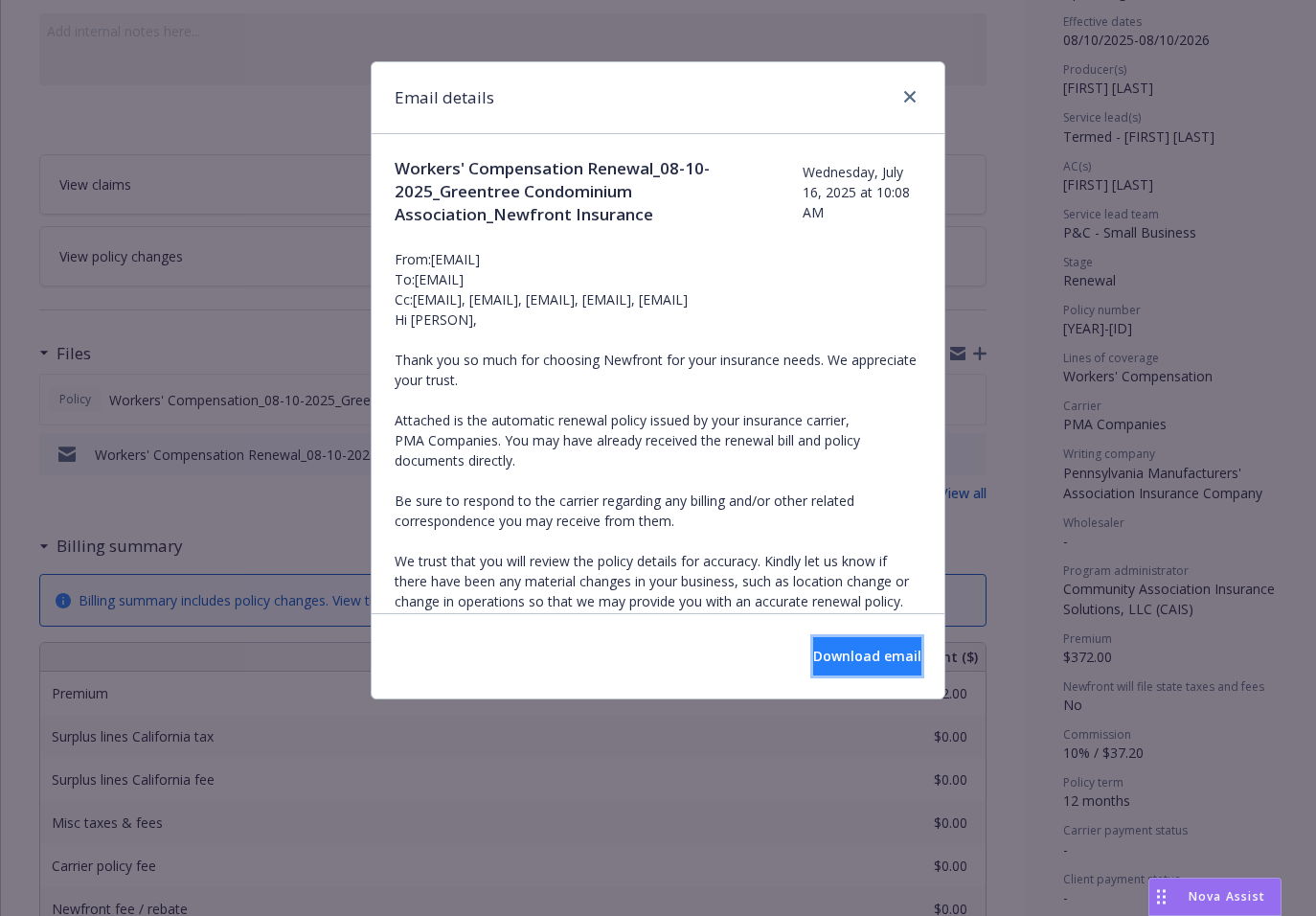 click on "Download email" at bounding box center (867, 655) 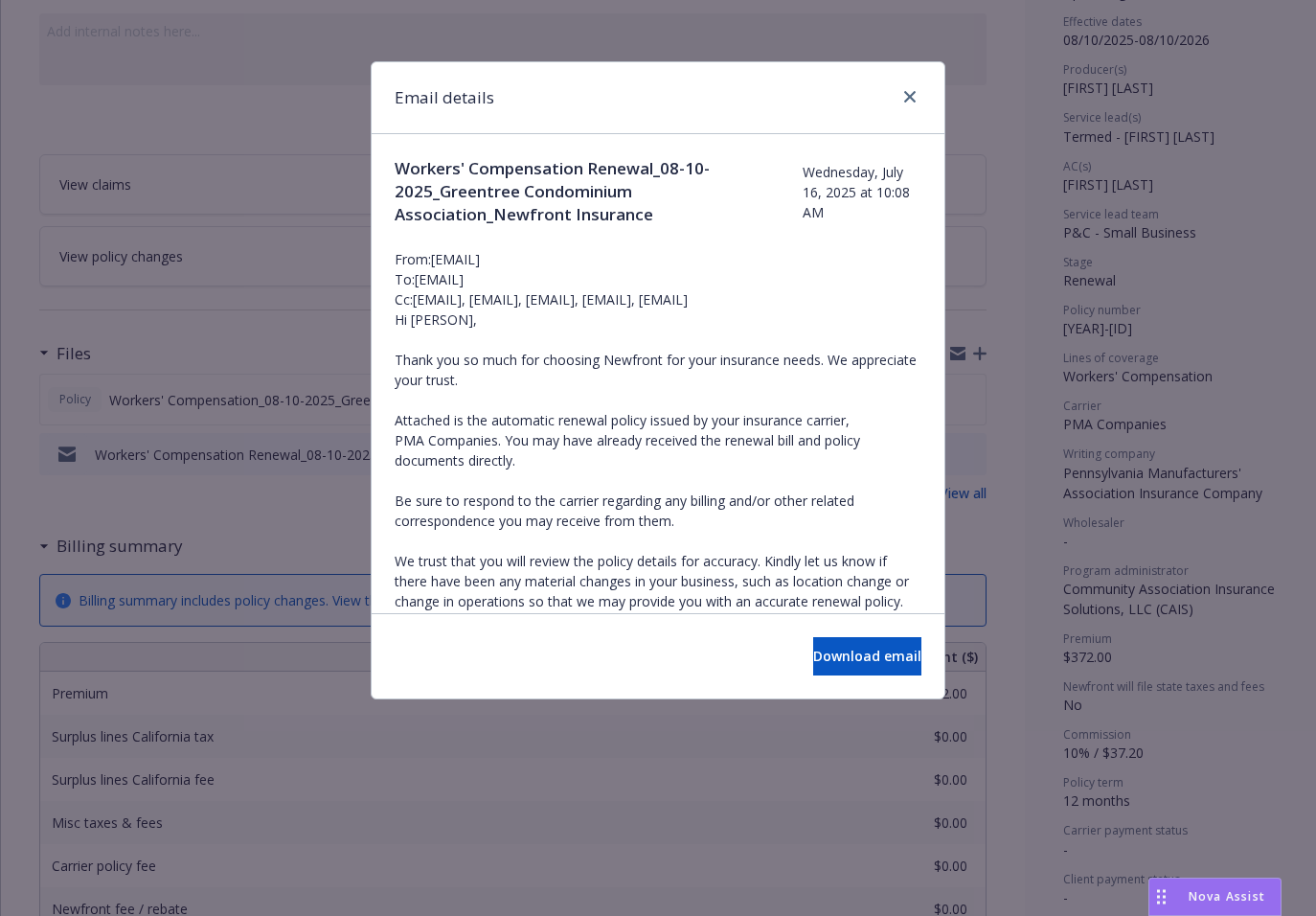 drag, startPoint x: 699, startPoint y: 96, endPoint x: 707, endPoint y: 112, distance: 17.888544 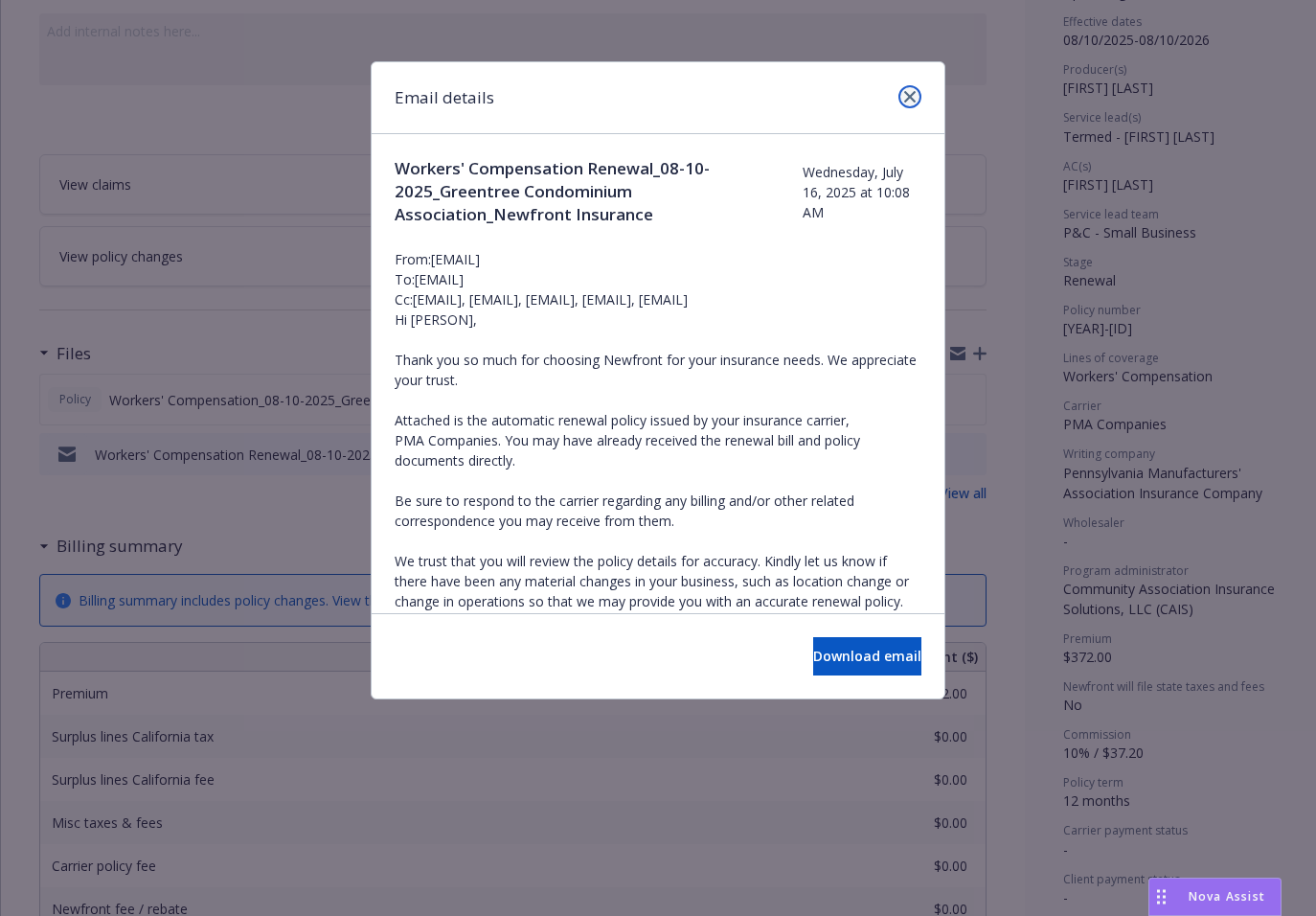 click 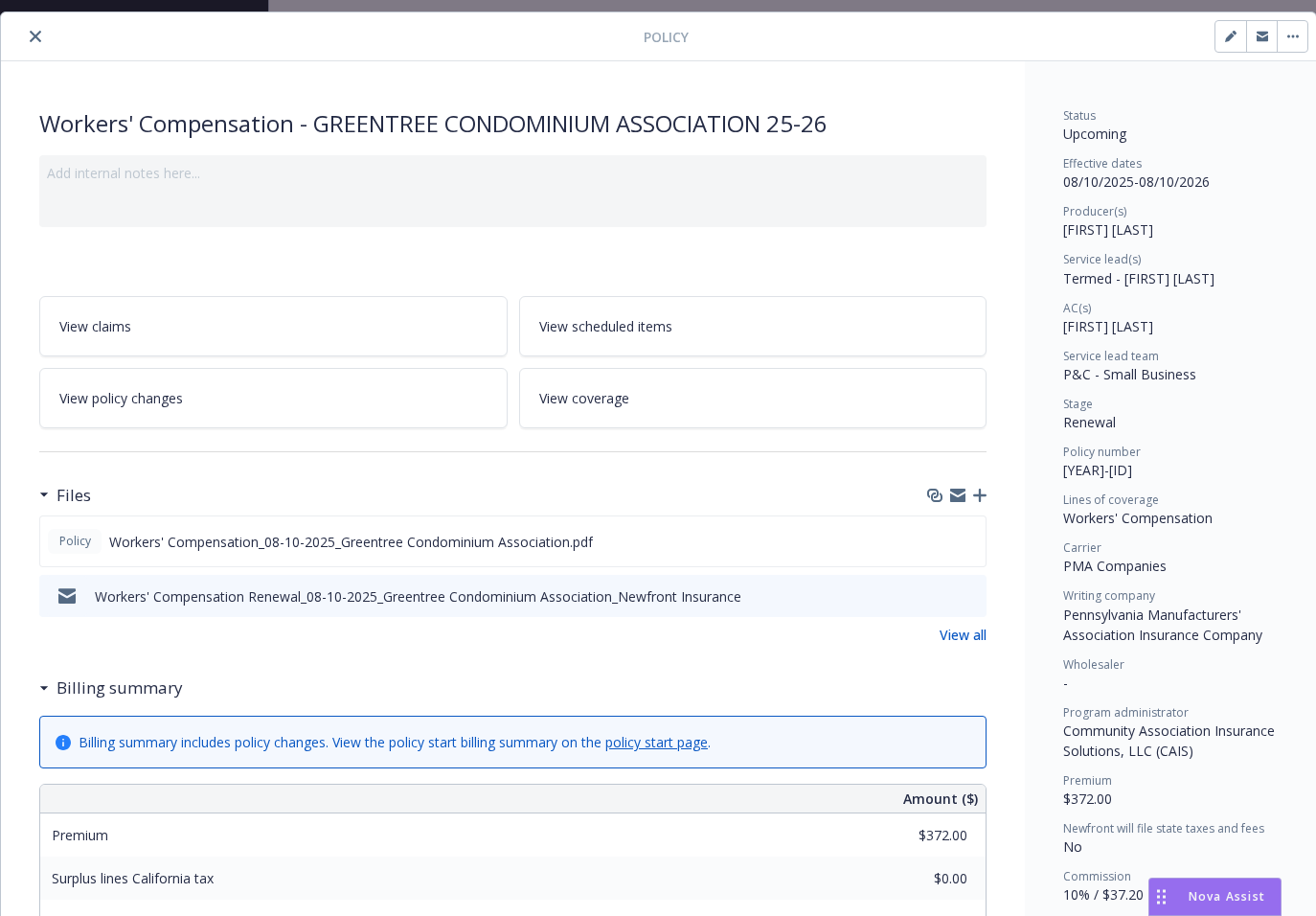 scroll, scrollTop: 0, scrollLeft: 0, axis: both 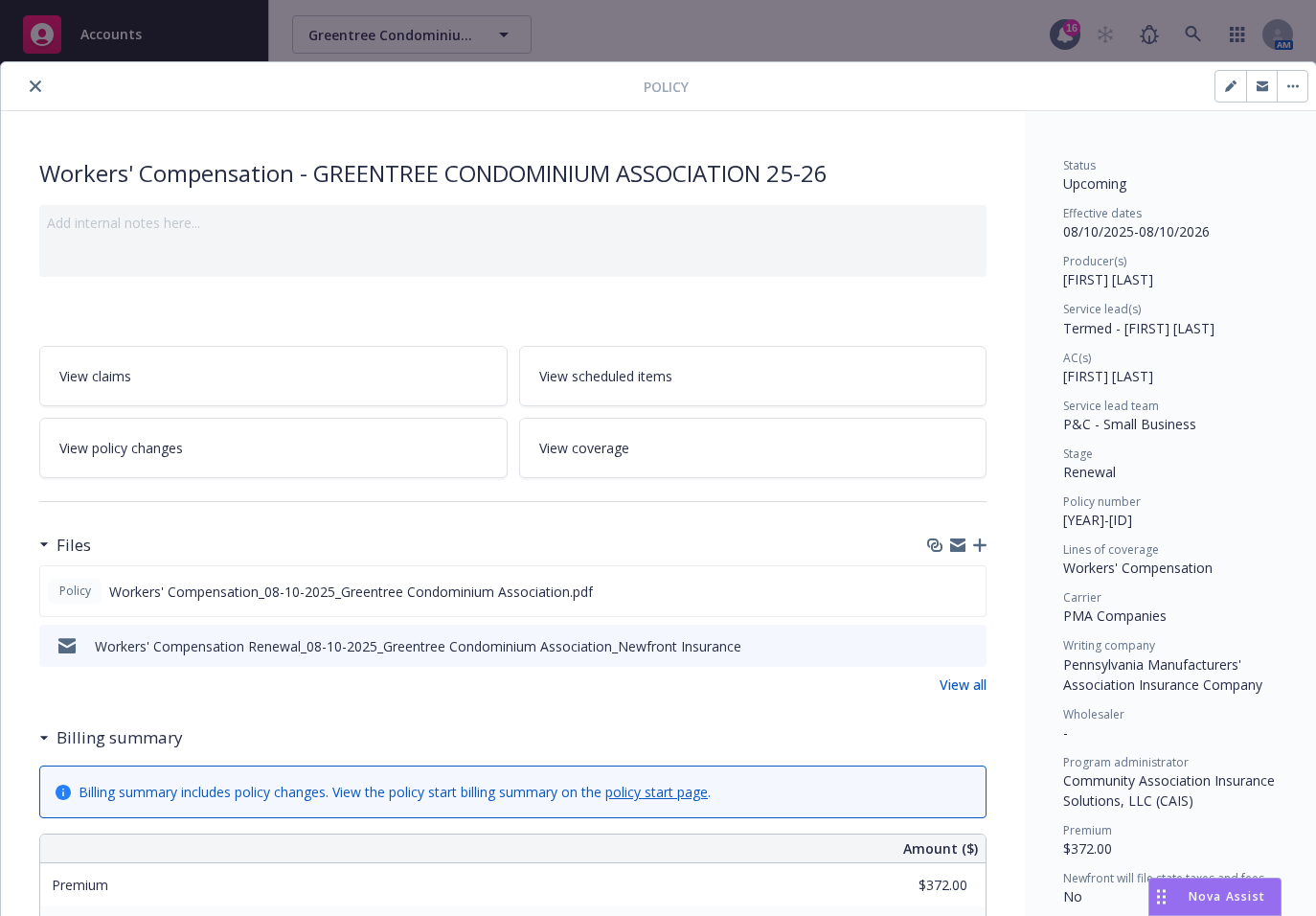 click at bounding box center [35, 86] 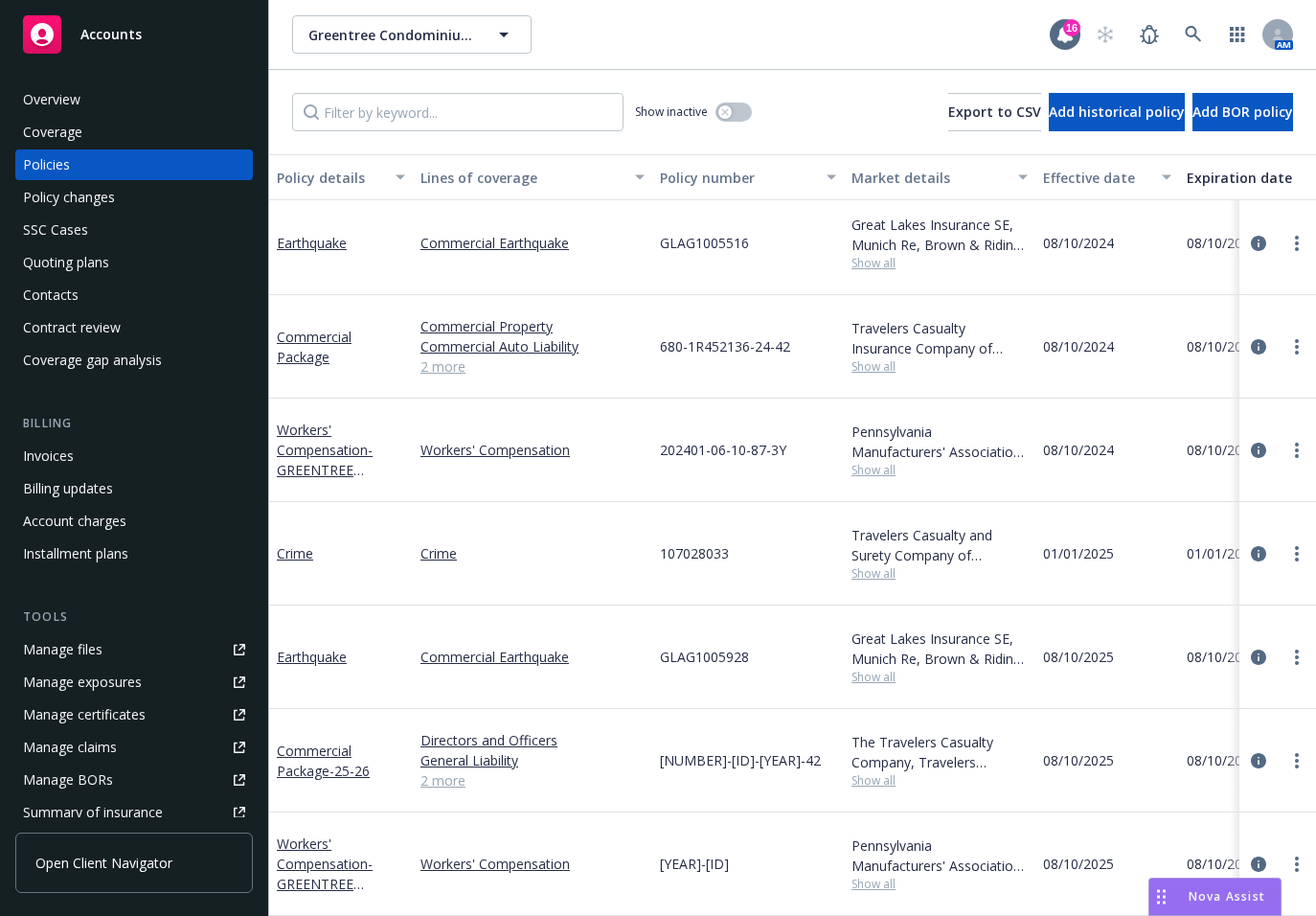click on "Invoices" at bounding box center (134, 456) 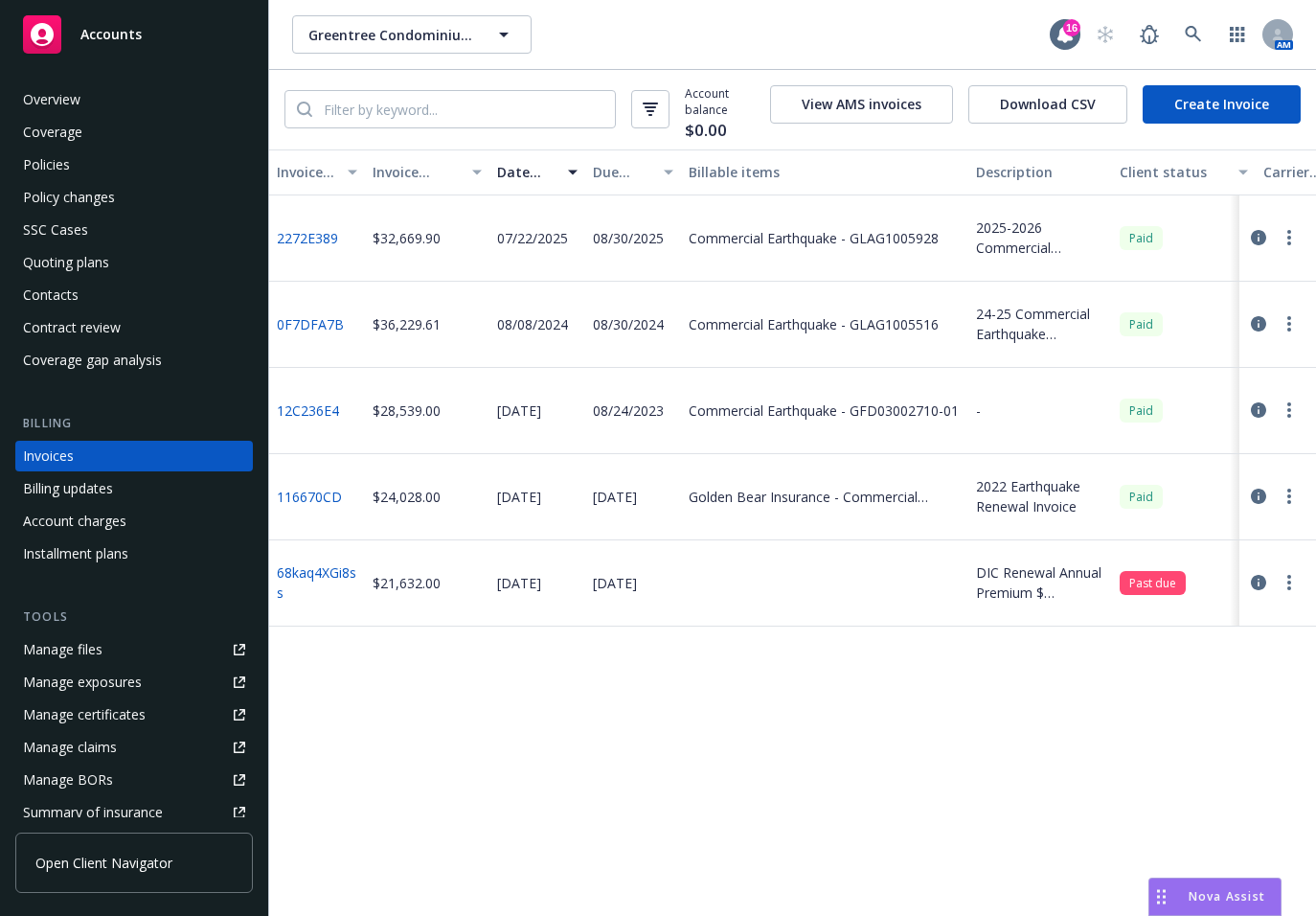 click on "Invoice ID Invoice amount Date issued Due date Billable items Description Client status Carrier status Send result Visibility in client dash [ID] $[AMOUNT] [DATE] [DATE] Commercial Earthquake - [ID] [YEAR]-[YEAR] Commercial Earthquake Renewal Premium Paid Unpaid Marked as sent Visible [ID] $[AMOUNT] [DATE] [DATE] Commercial Earthquake - [ID] [YEAR]-[YEAR] Commercial Earthquake Premium Paid Paid Marked as sent Visible [ID] $[AMOUNT] [DATE] [DATE] Commercial Earthquake - [ID] - Paid Paid Marked as sent Visible [ID] $[AMOUNT] [DATE] [DATE] Golden Bear Insurance - Commercial Earthquake [YEAR] Earthquake Renewal Invoice Paid Paid Marked as sent [ID] $[AMOUNT] [DATE] [DATE] DIC Renewal
Annual Premium $[AMOUNT]
Company fee $[AMOUNT] Fully retained at inception
Broker fee $[AMOUNT] Fully retained at inception
Co inspection fee $[AMOUNT] Fully retained at inception
Total Gross Amount $[AMOUNT] Past due Unknown Marked as sent" at bounding box center (792, 533) 